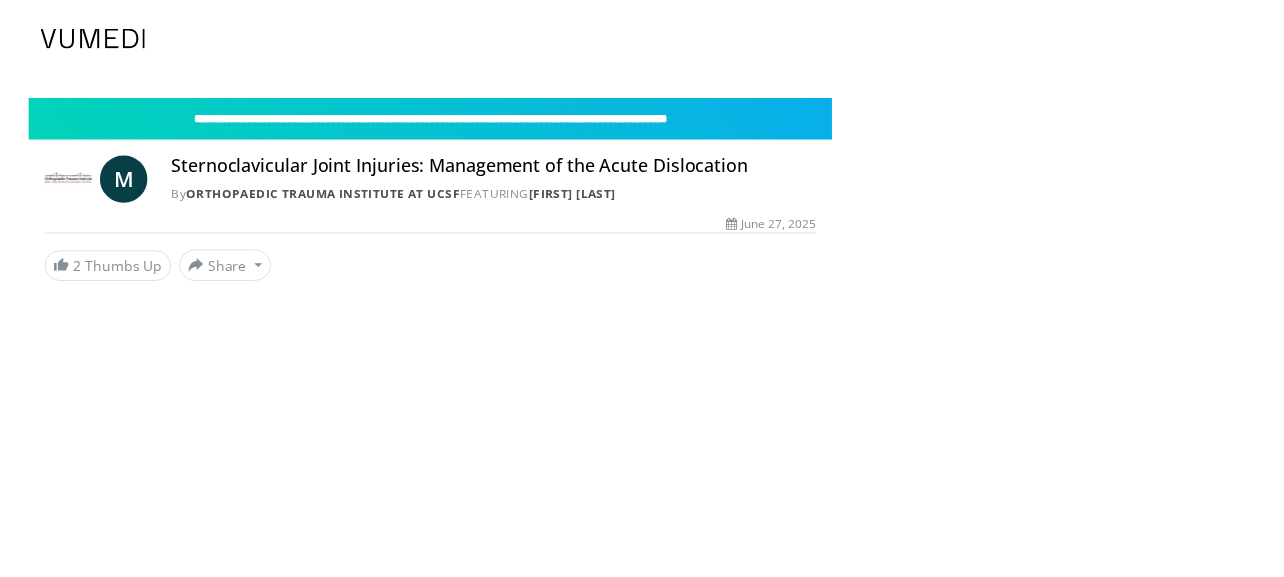 scroll, scrollTop: 0, scrollLeft: 0, axis: both 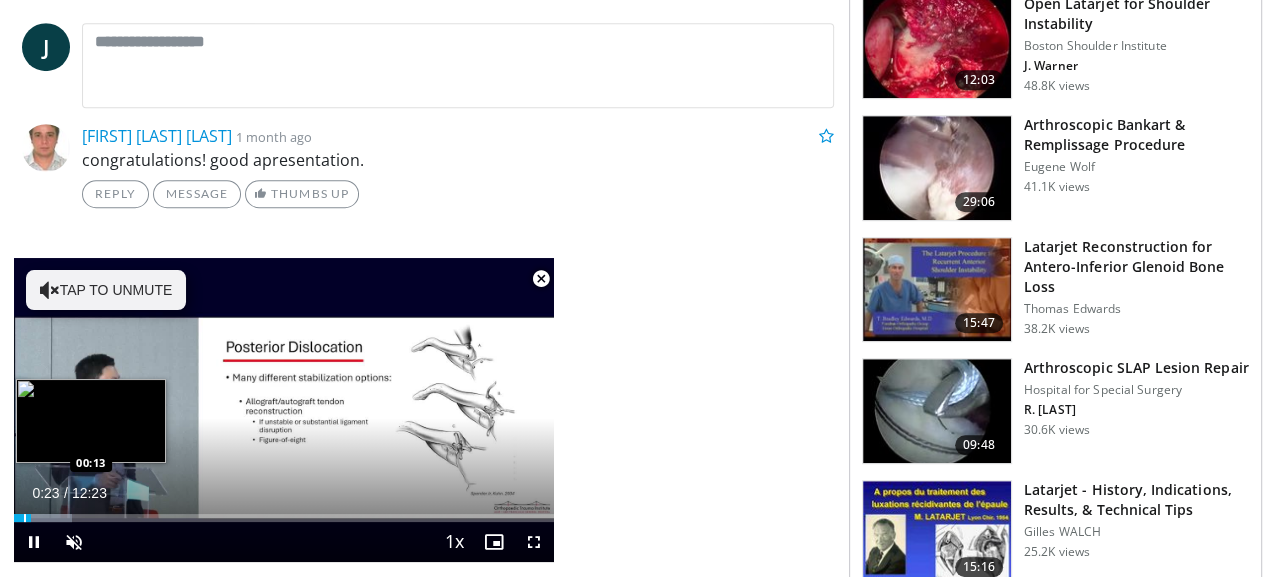 click on "00:23" at bounding box center (22, 518) 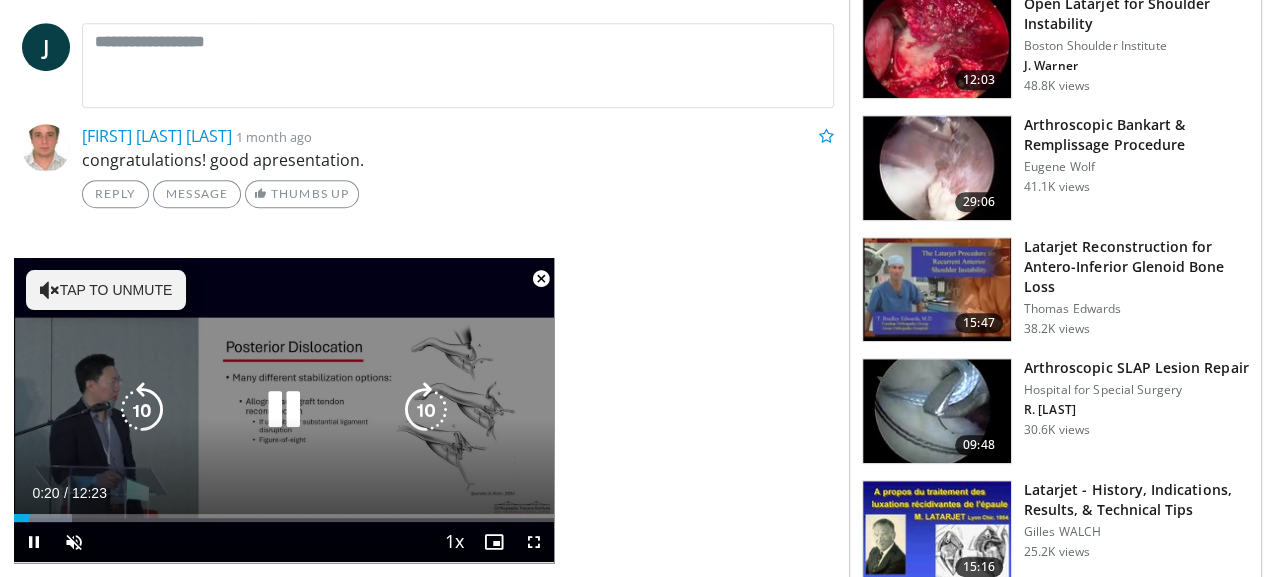 click on "Tap to unmute" at bounding box center (106, 290) 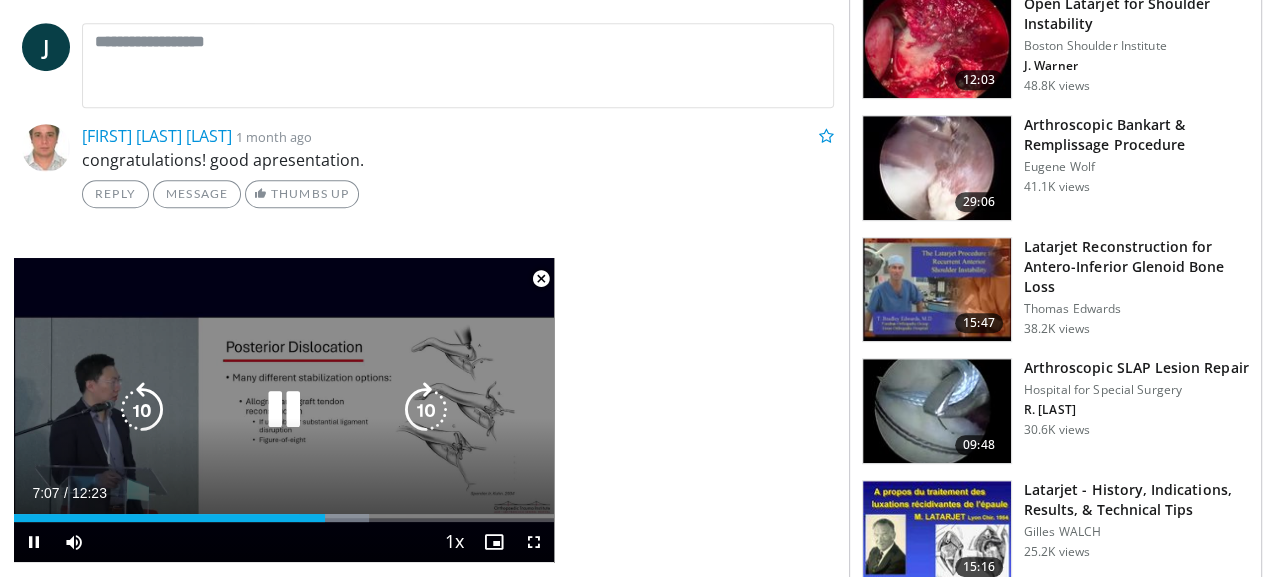 click on "Current Time  7:07 / Duration  12:23 Pause Skip Backward Skip Forward Mute 61% Loaded :  65.82% 07:08 06:25 Stream Type  LIVE Seek to live, currently behind live LIVE   1x Playback Rate 0.5x 0.75x 1x , selected 1.25x 1.5x 1.75x 2x Chapters Chapters Descriptions descriptions off , selected Captions captions settings , opens captions settings dialog captions off , selected Audio Track en (Main) , selected Fullscreen Enable picture-in-picture mode" at bounding box center [284, 542] 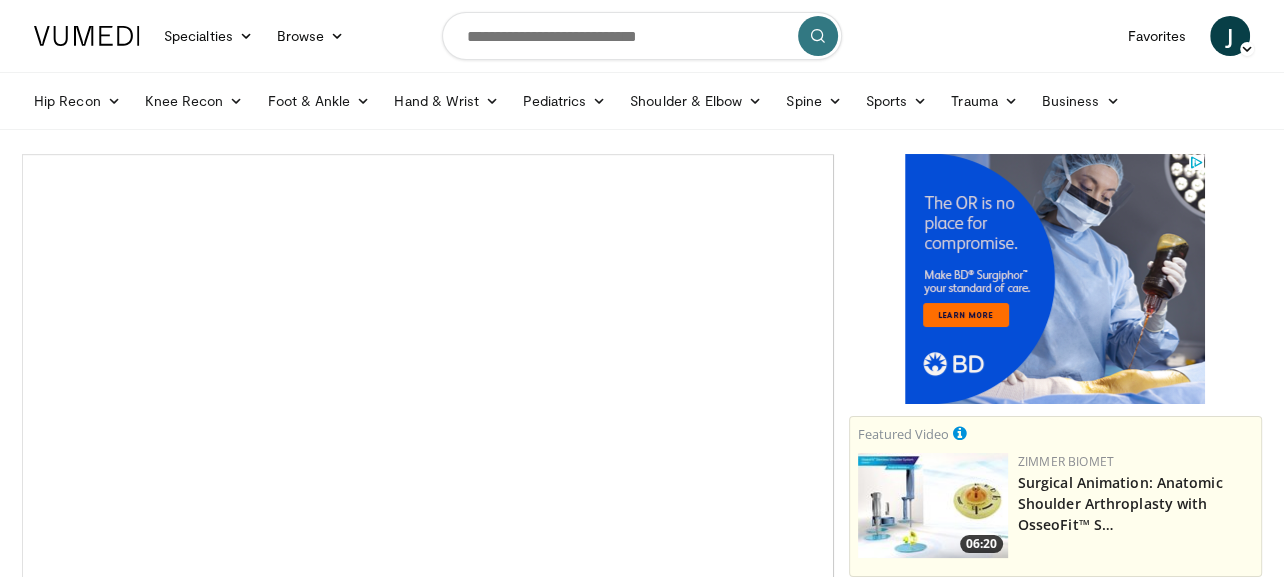 scroll, scrollTop: 0, scrollLeft: 0, axis: both 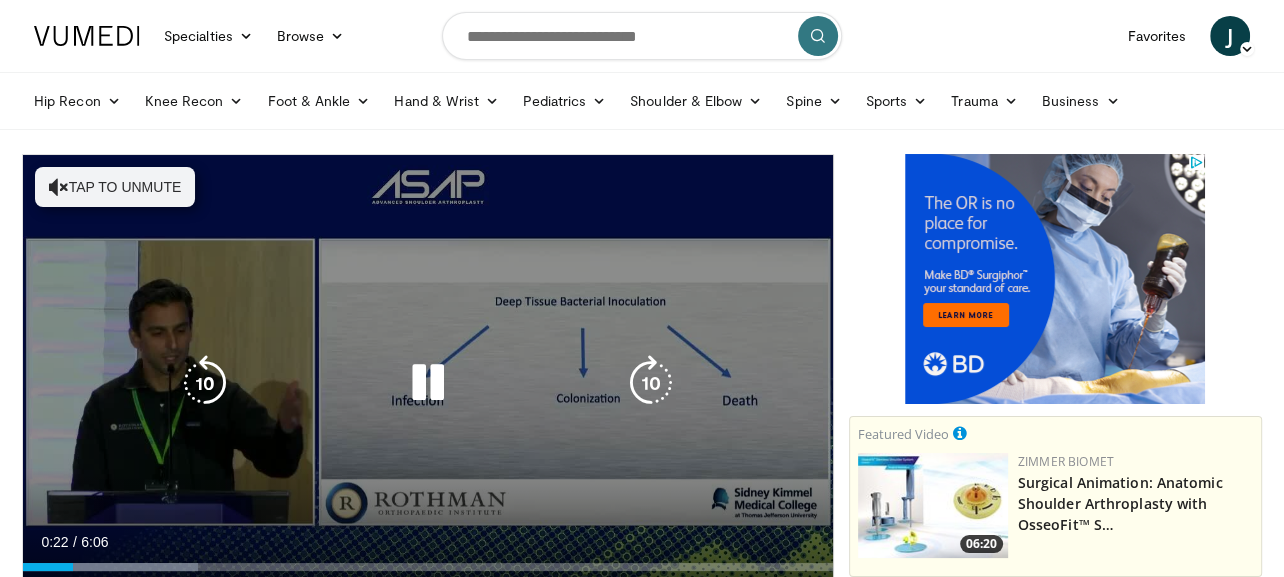 click on "Tap to unmute" at bounding box center (115, 187) 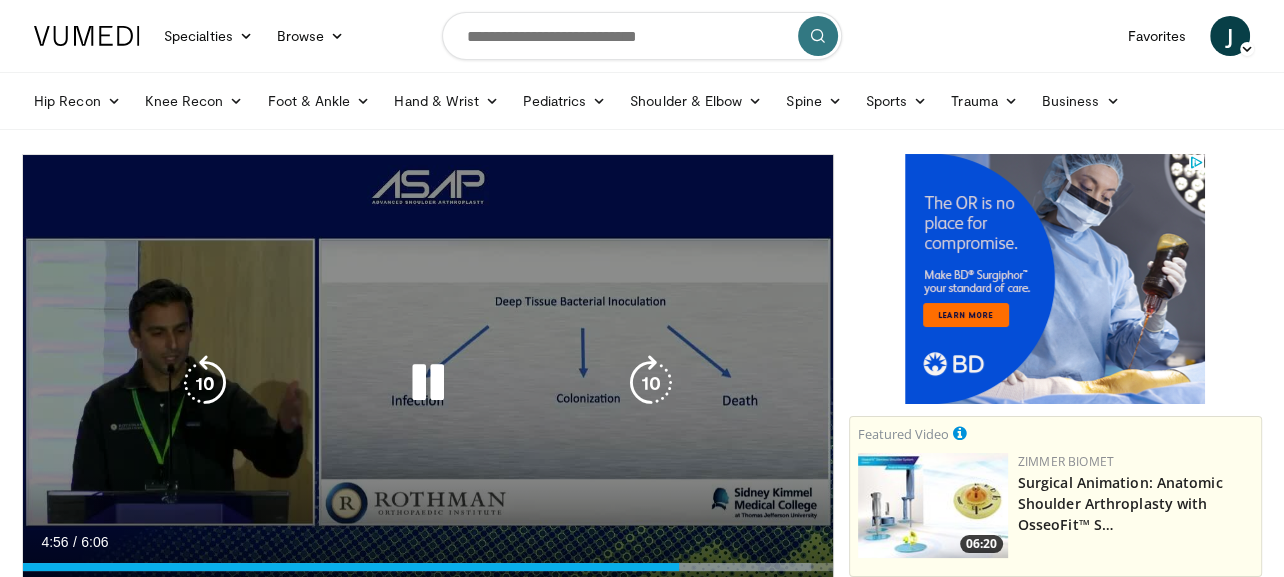 click at bounding box center (205, 383) 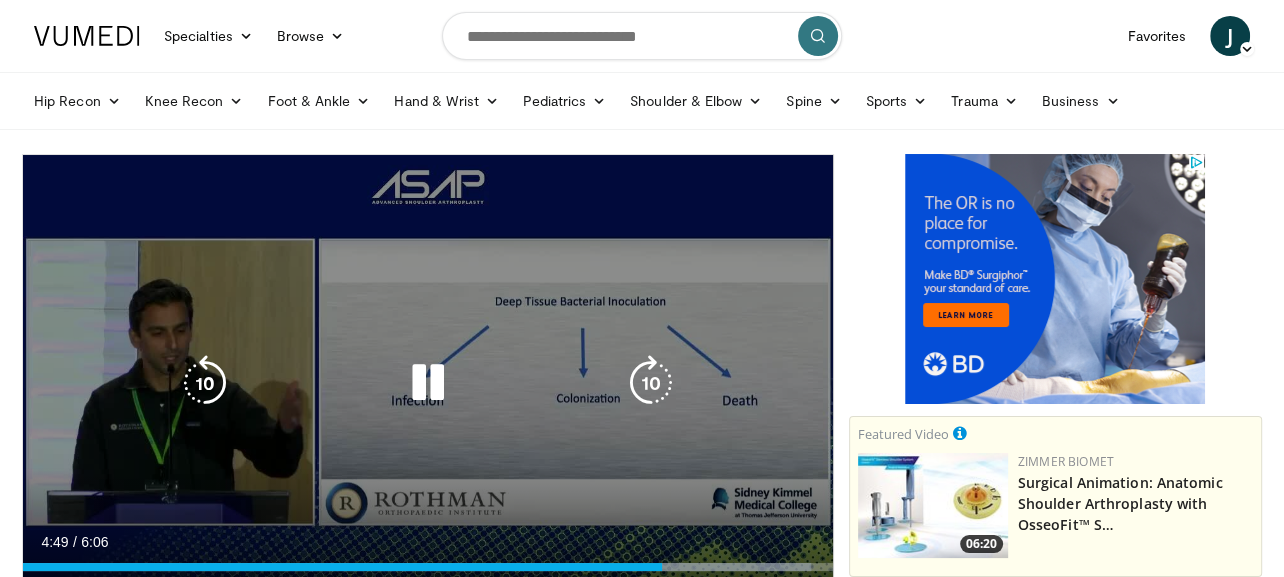 click at bounding box center [428, 383] 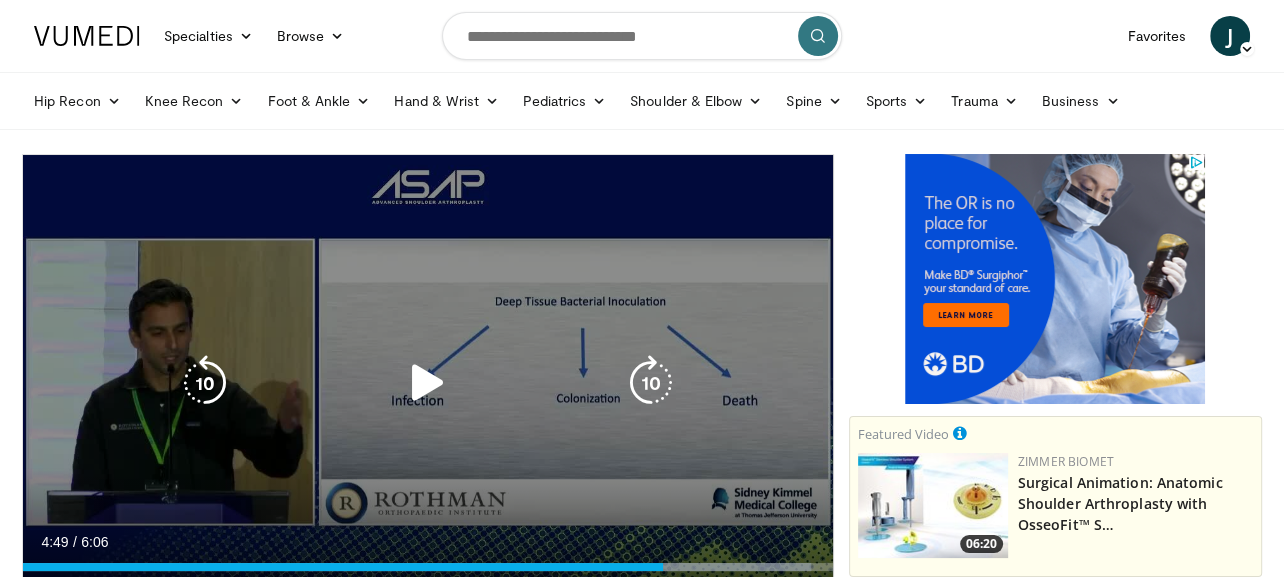 click at bounding box center [428, 383] 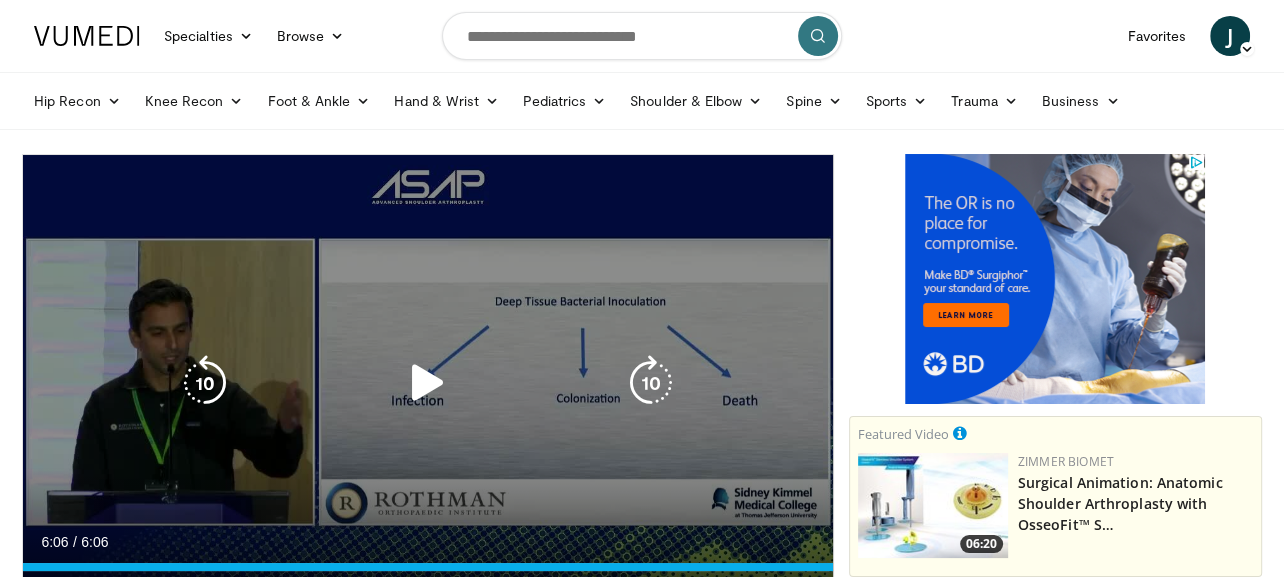 click at bounding box center (428, 383) 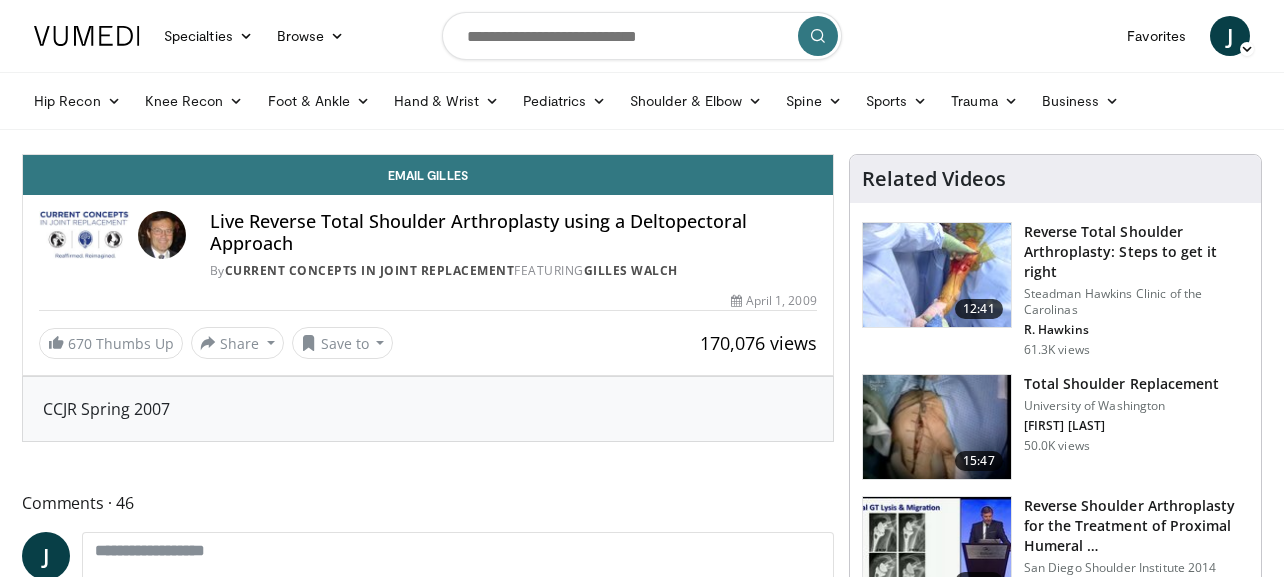 scroll, scrollTop: 0, scrollLeft: 0, axis: both 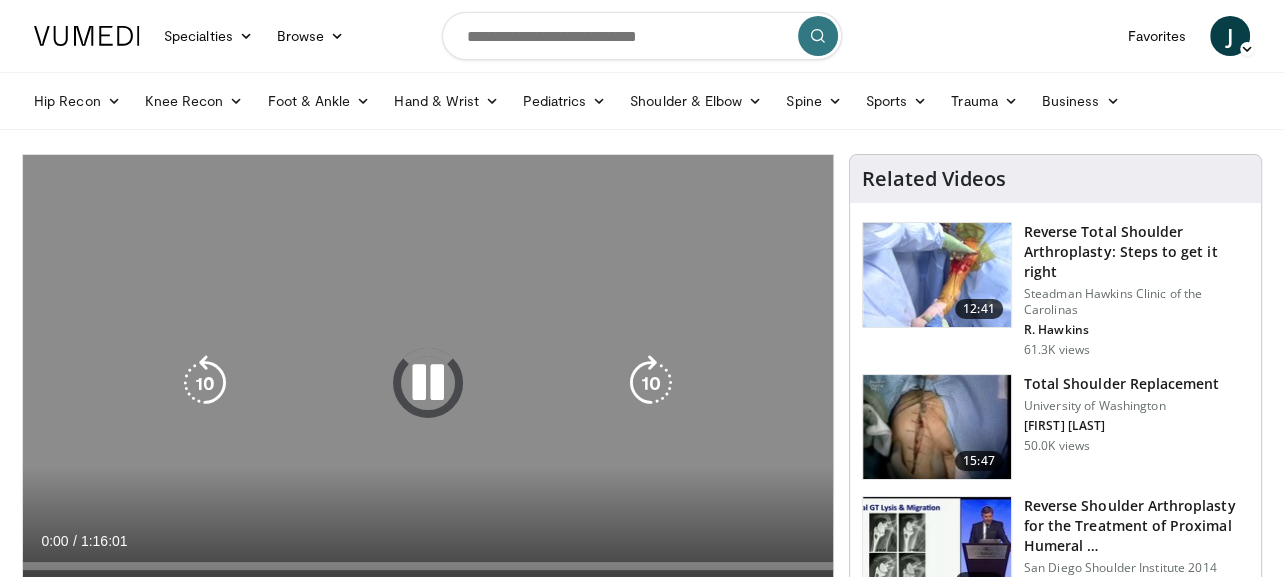 click at bounding box center (428, 383) 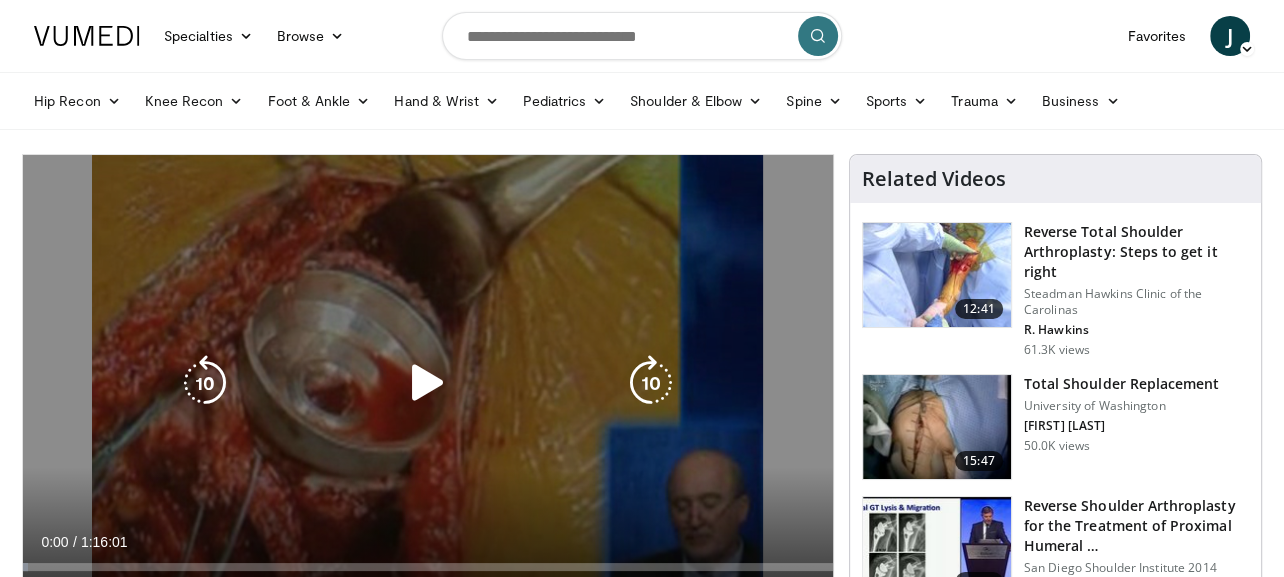 click at bounding box center [428, 383] 